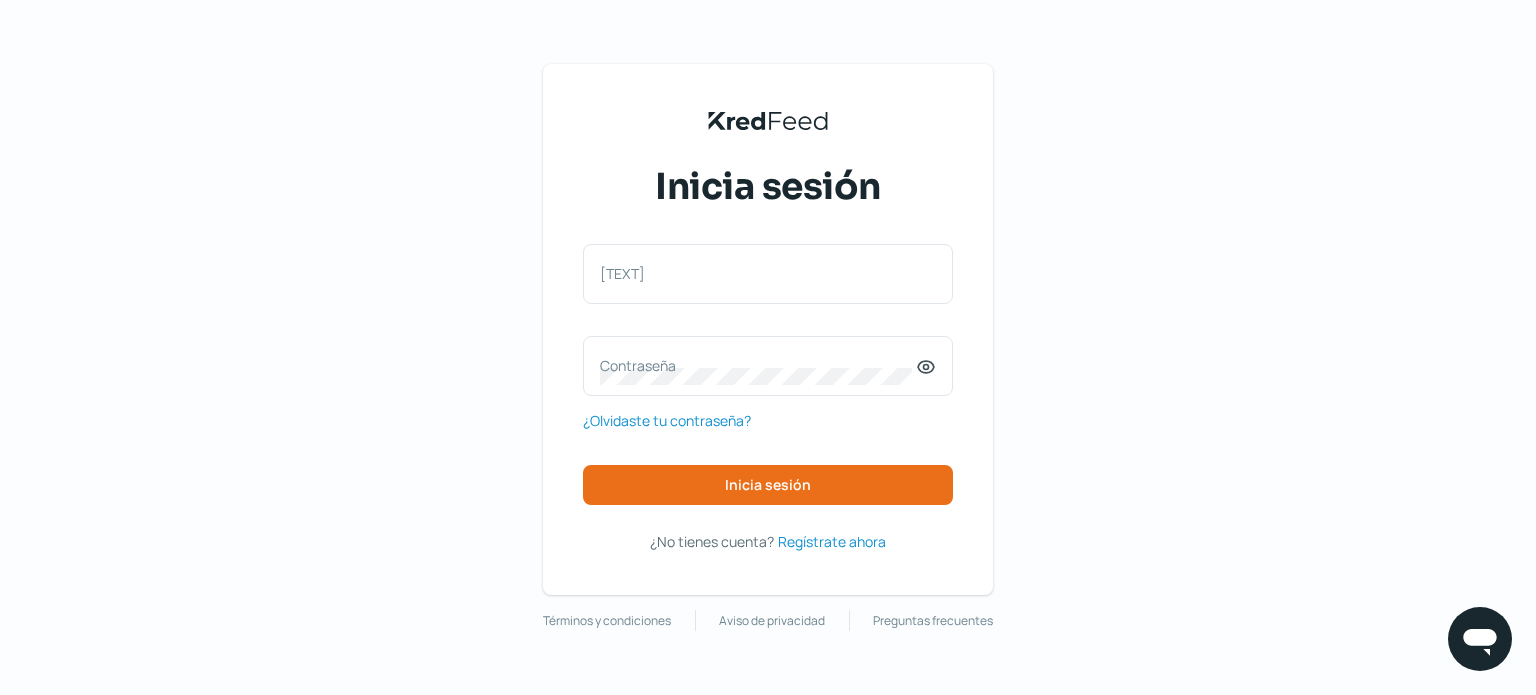 scroll, scrollTop: 0, scrollLeft: 0, axis: both 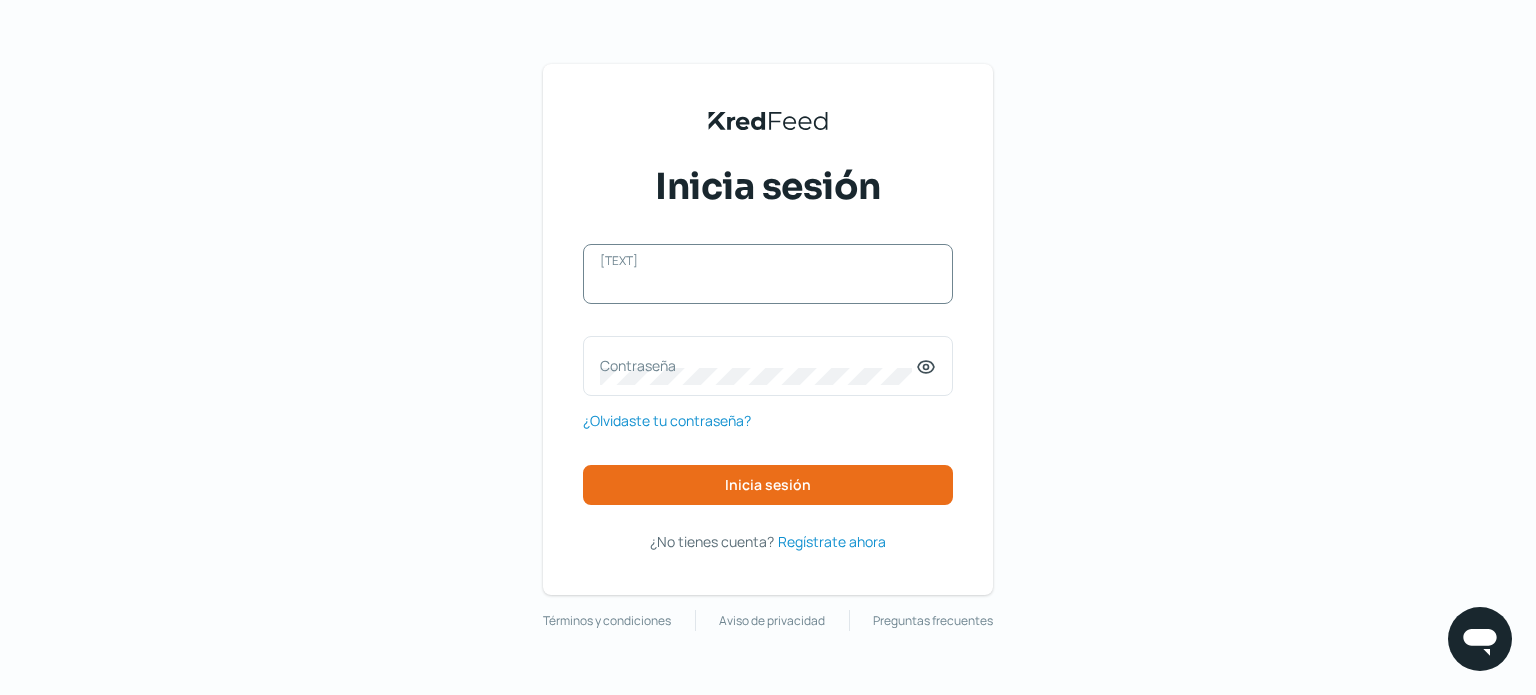 type on "[EMAIL]" 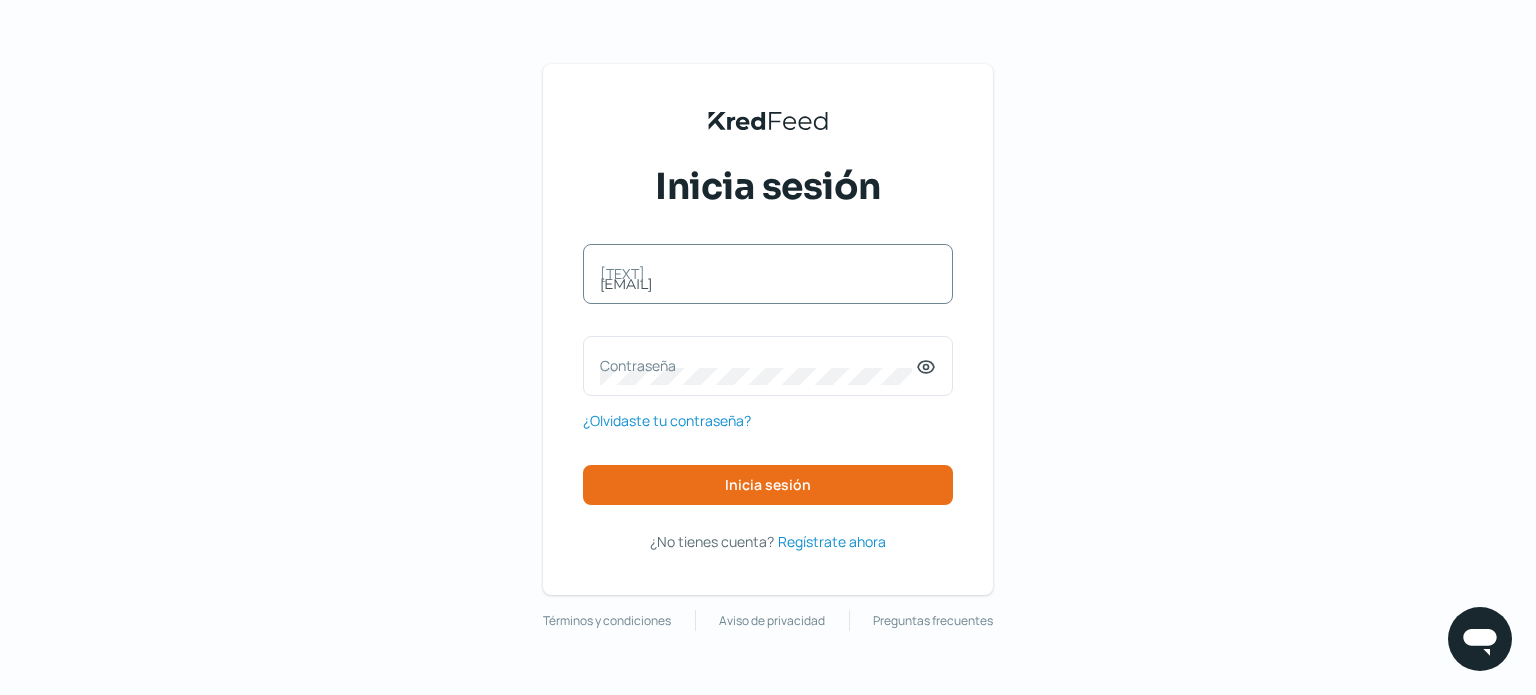 click on "[EMAIL] [TEXT]" at bounding box center (768, 274) 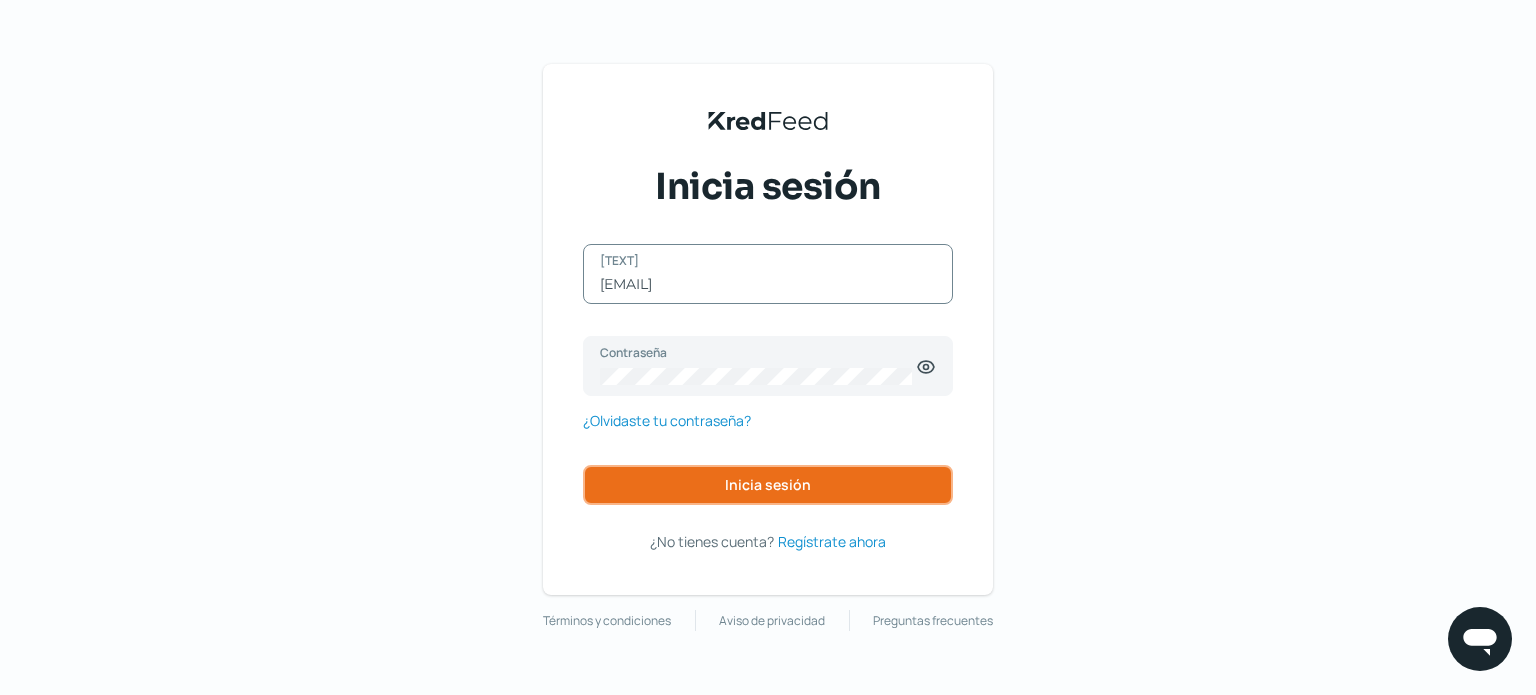 click on "Inicia sesión" at bounding box center [768, 485] 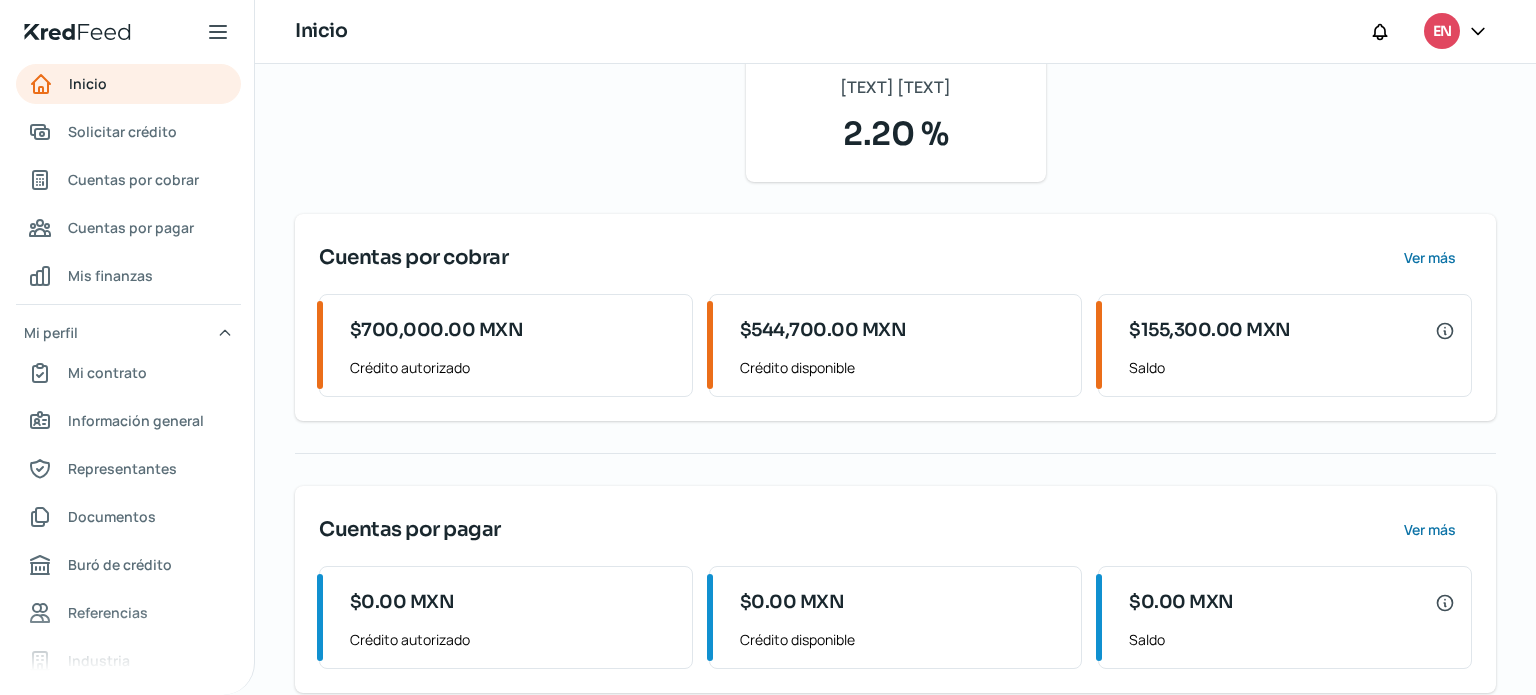 scroll, scrollTop: 282, scrollLeft: 0, axis: vertical 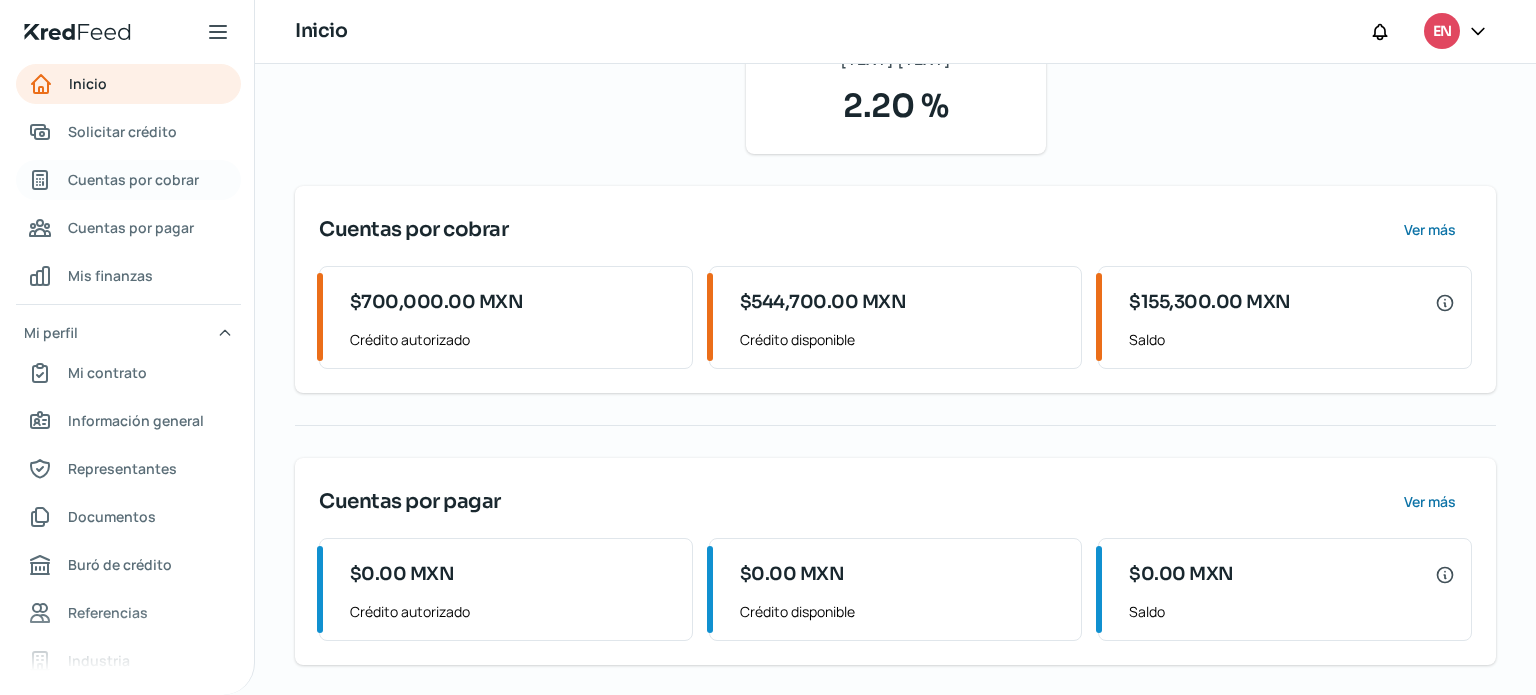 click on "Cuentas por cobrar" at bounding box center [133, 179] 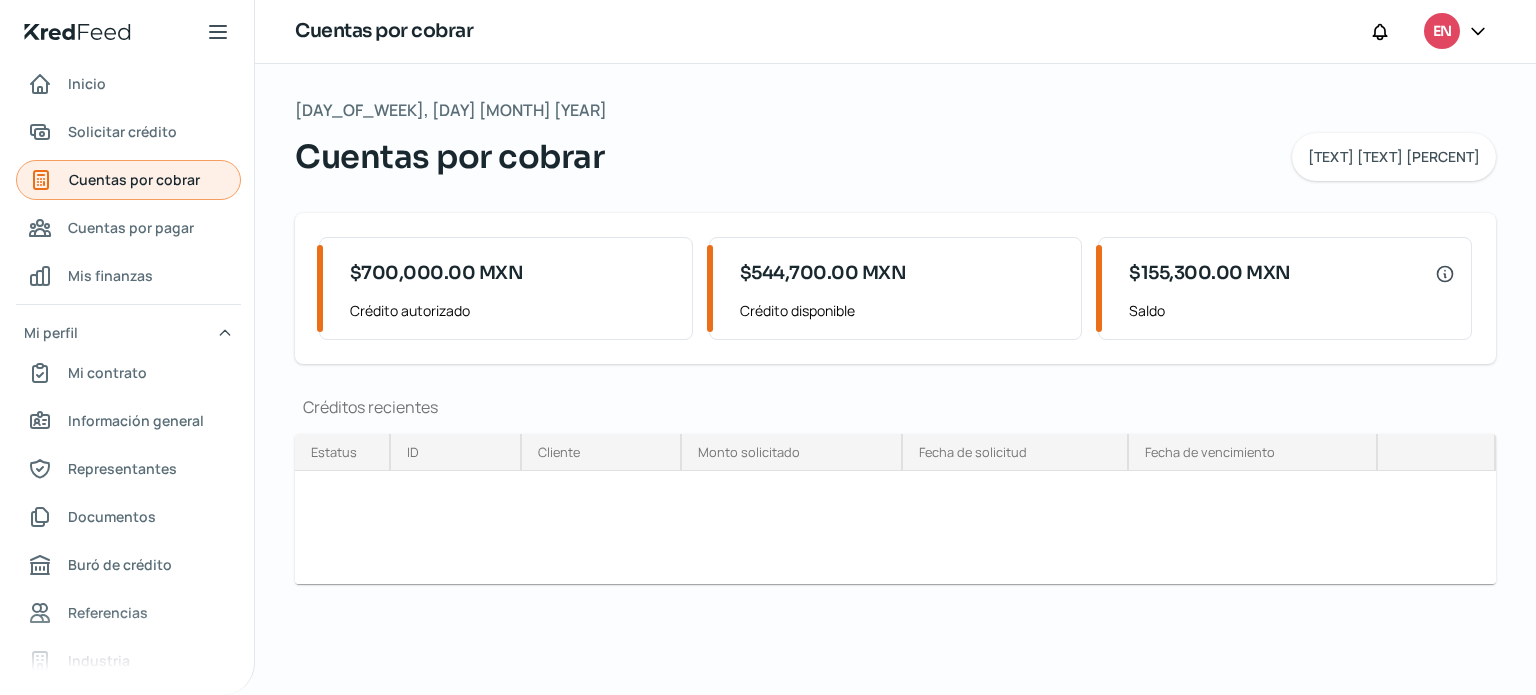 scroll, scrollTop: 0, scrollLeft: 0, axis: both 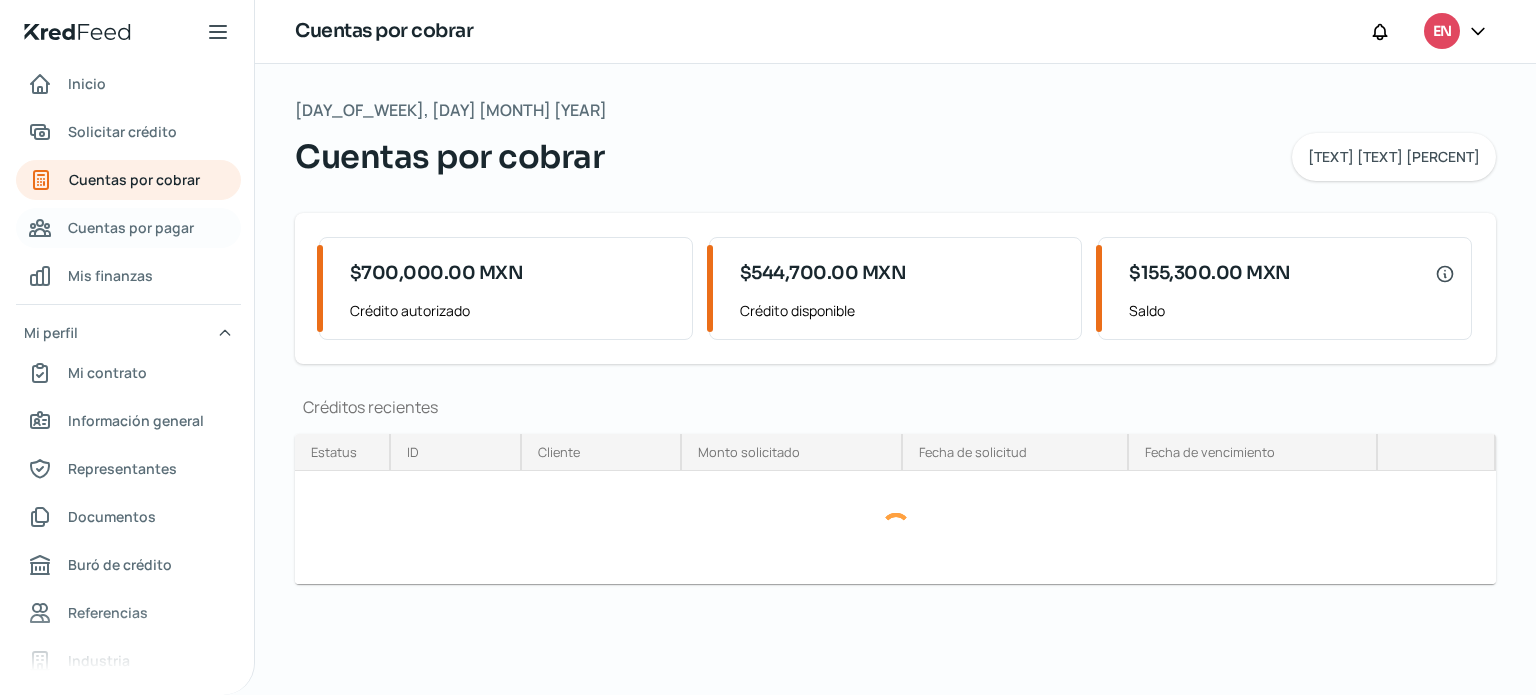 click on "Cuentas por pagar" at bounding box center [131, 227] 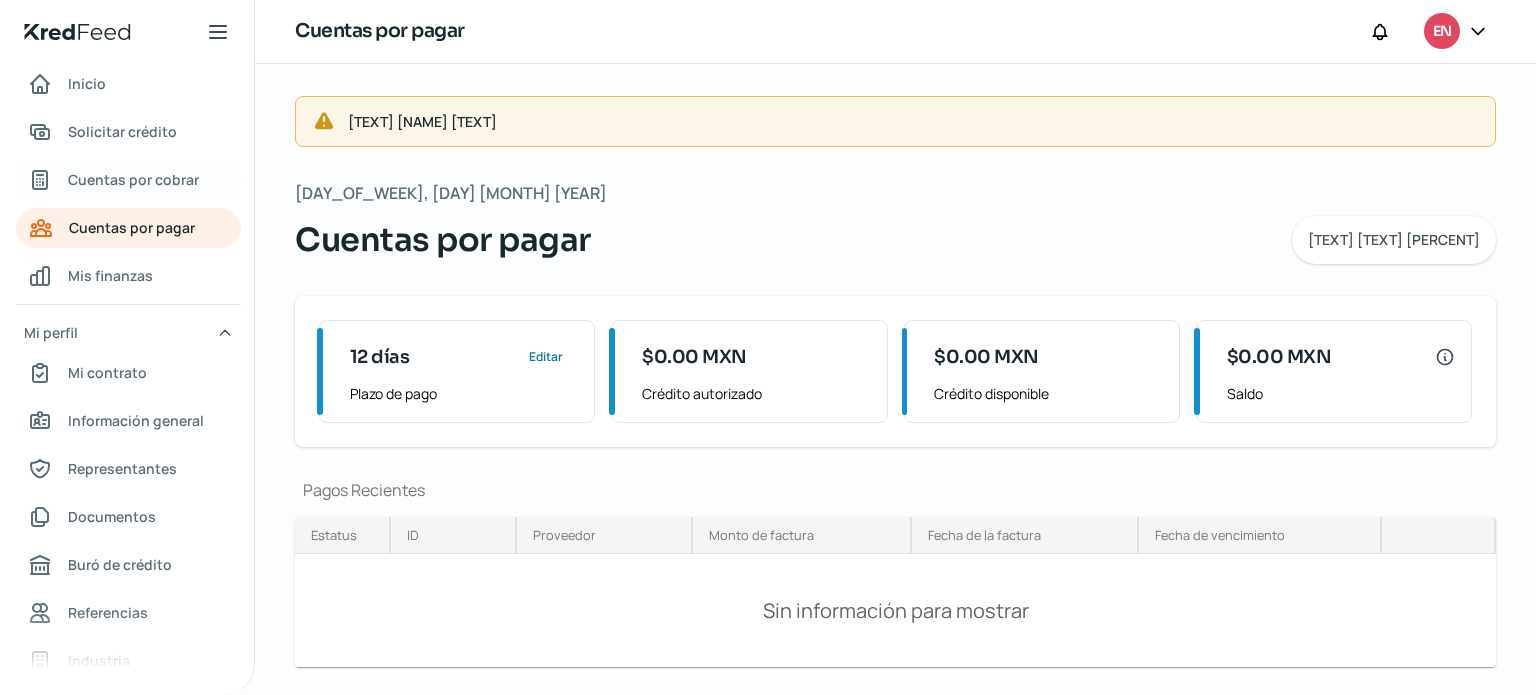 click on "Cuentas por cobrar" at bounding box center (133, 179) 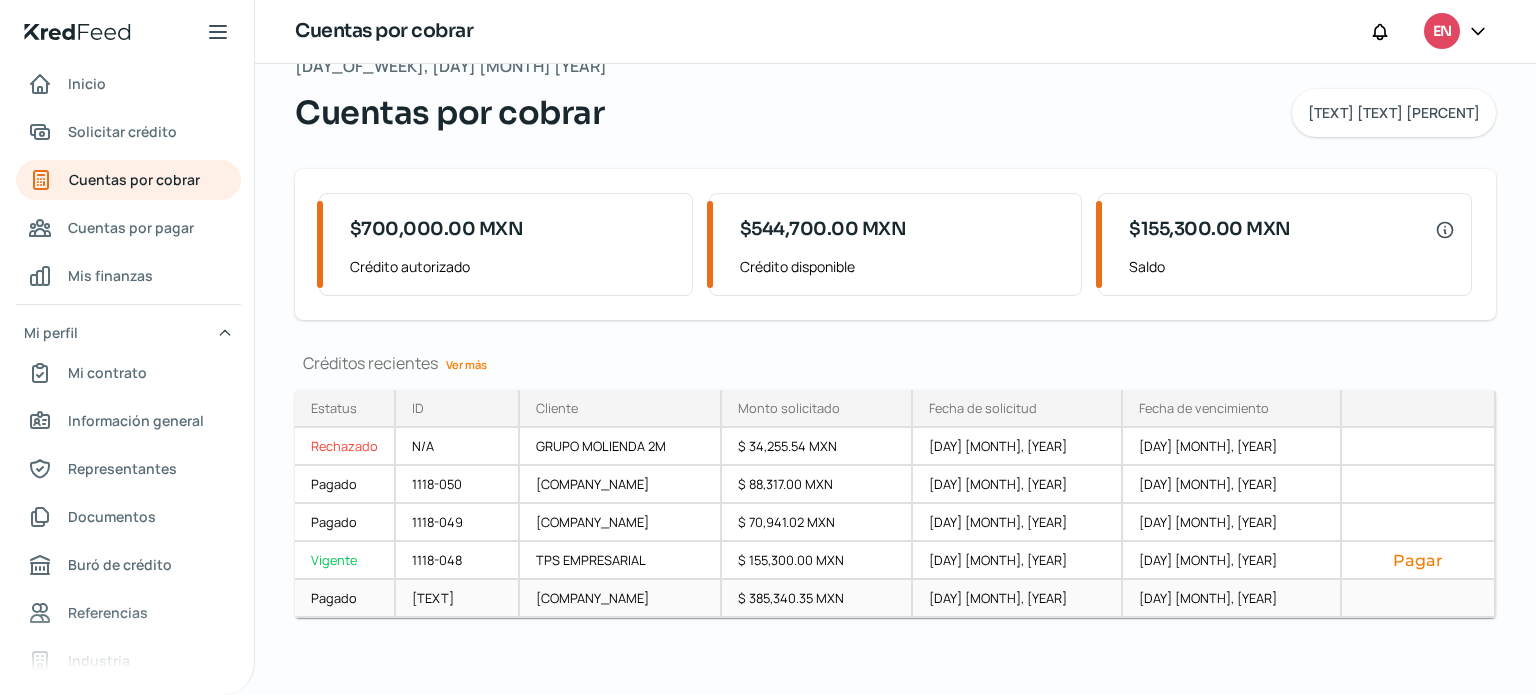 scroll, scrollTop: 46, scrollLeft: 0, axis: vertical 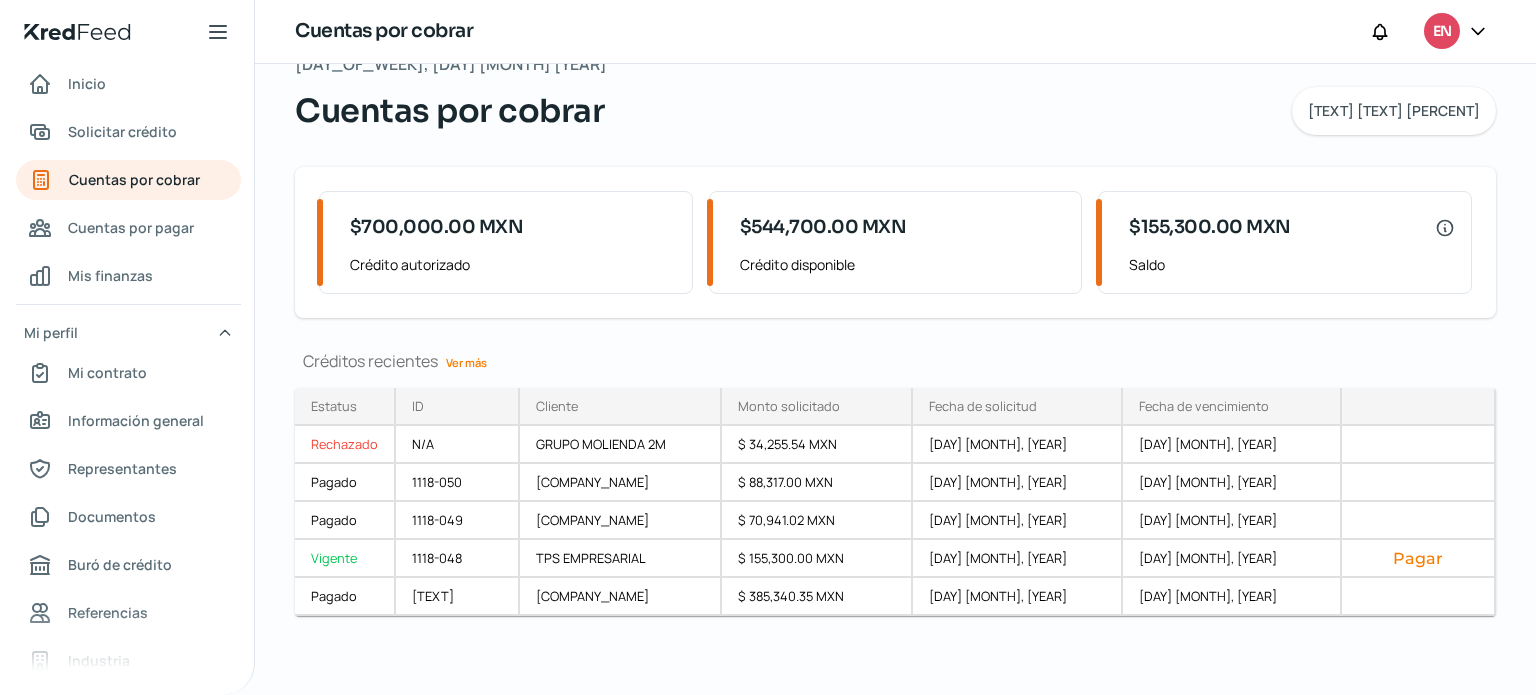 click on "Ver más" at bounding box center [466, 362] 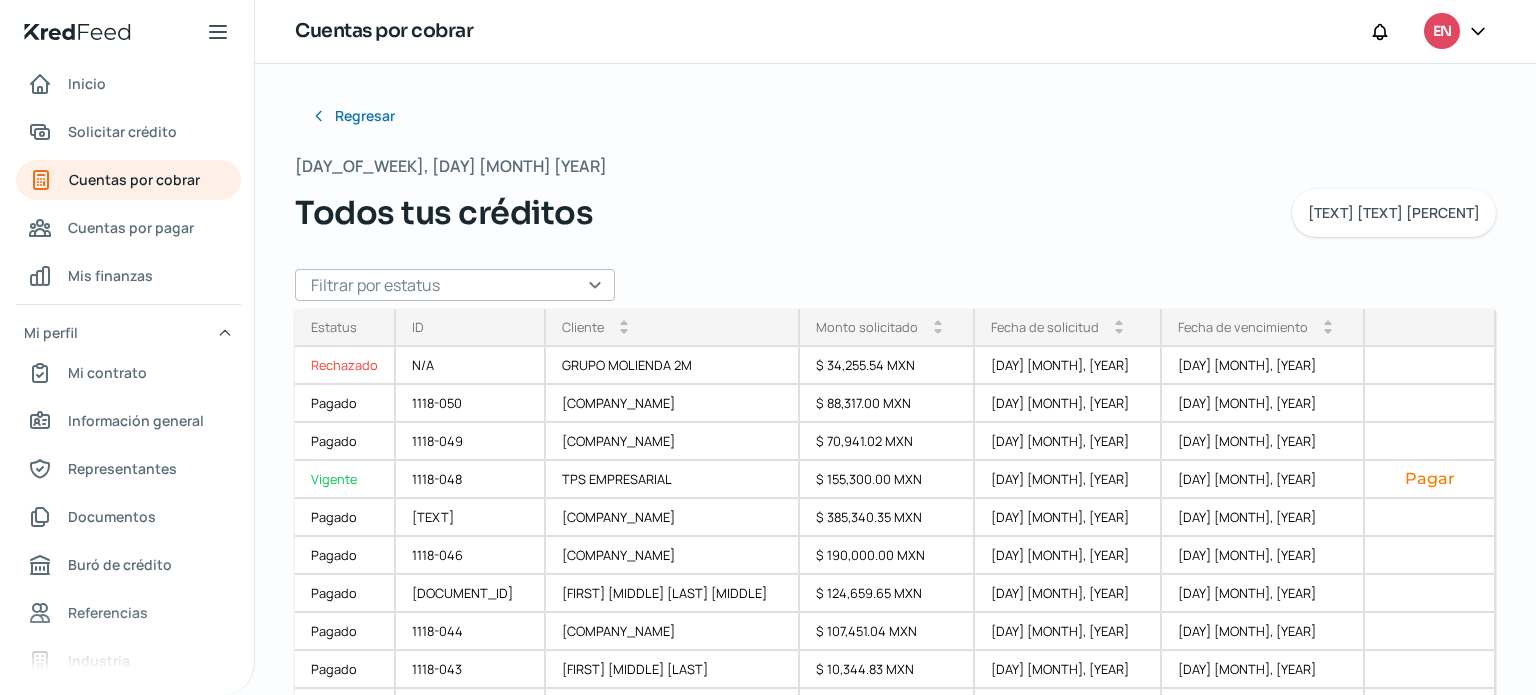 scroll, scrollTop: 17, scrollLeft: 0, axis: vertical 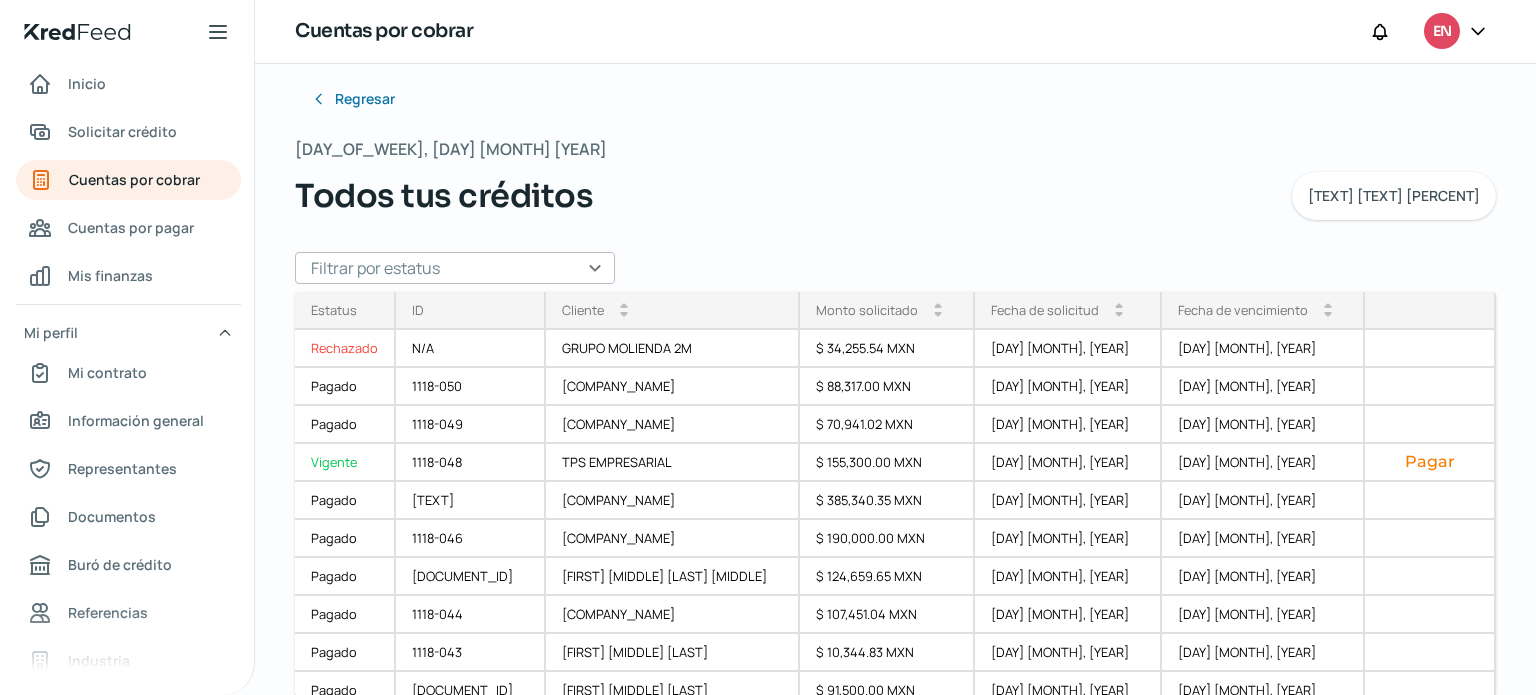 click at bounding box center (455, 268) 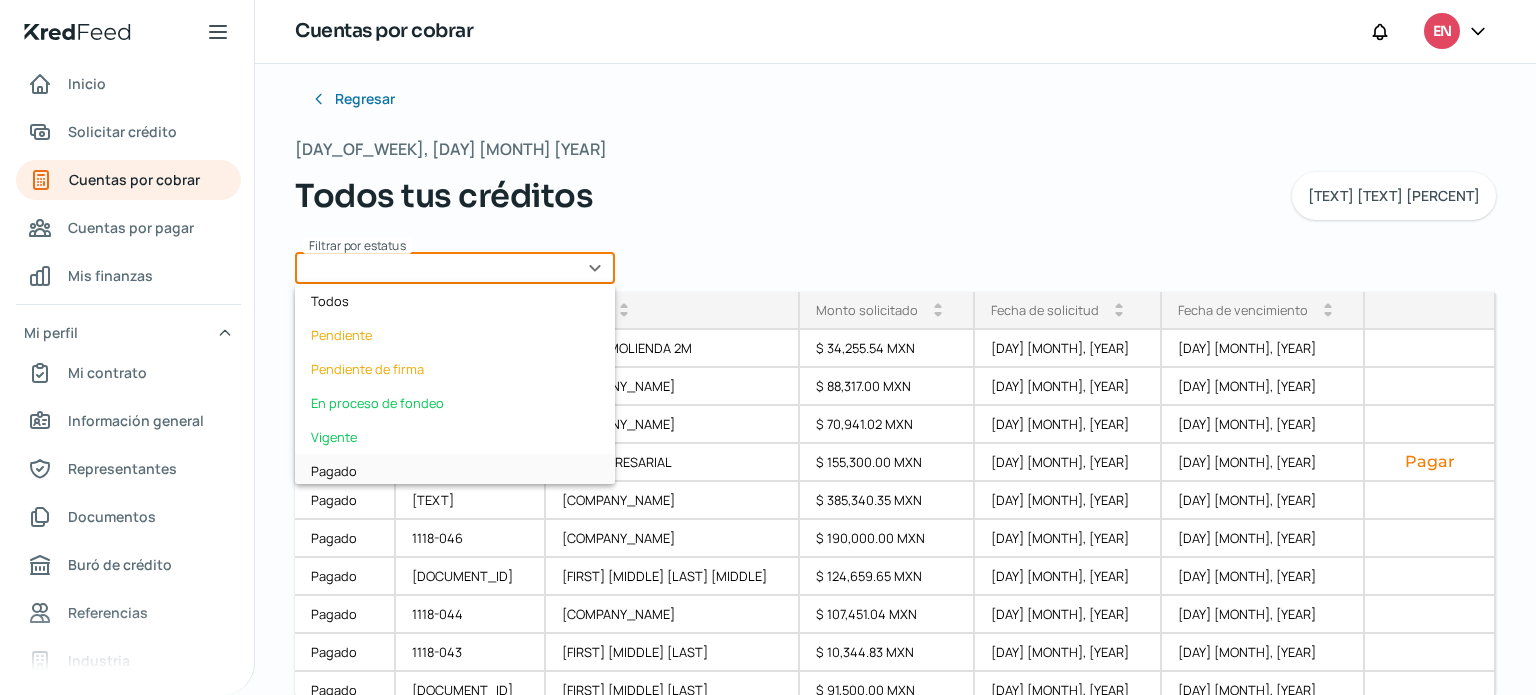 click on "Pagado" at bounding box center (455, 471) 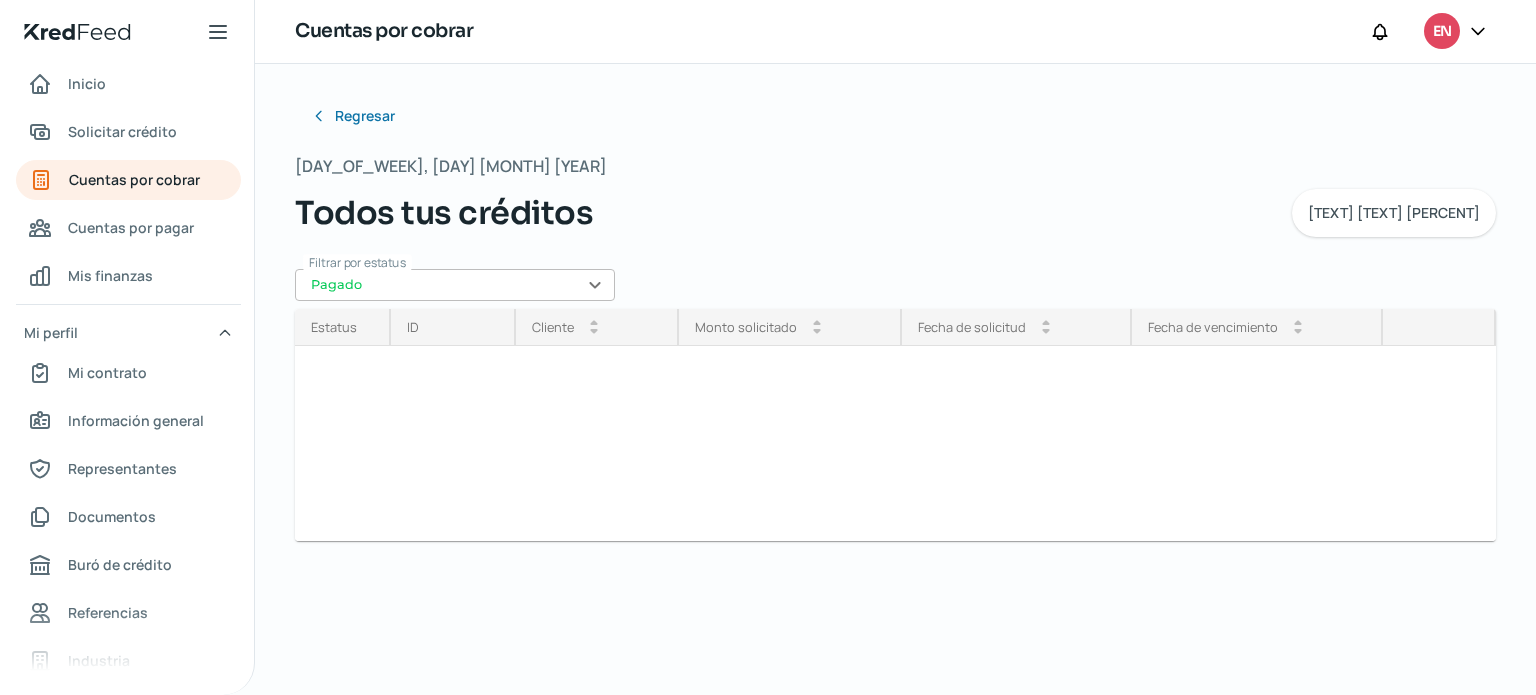 scroll, scrollTop: 0, scrollLeft: 0, axis: both 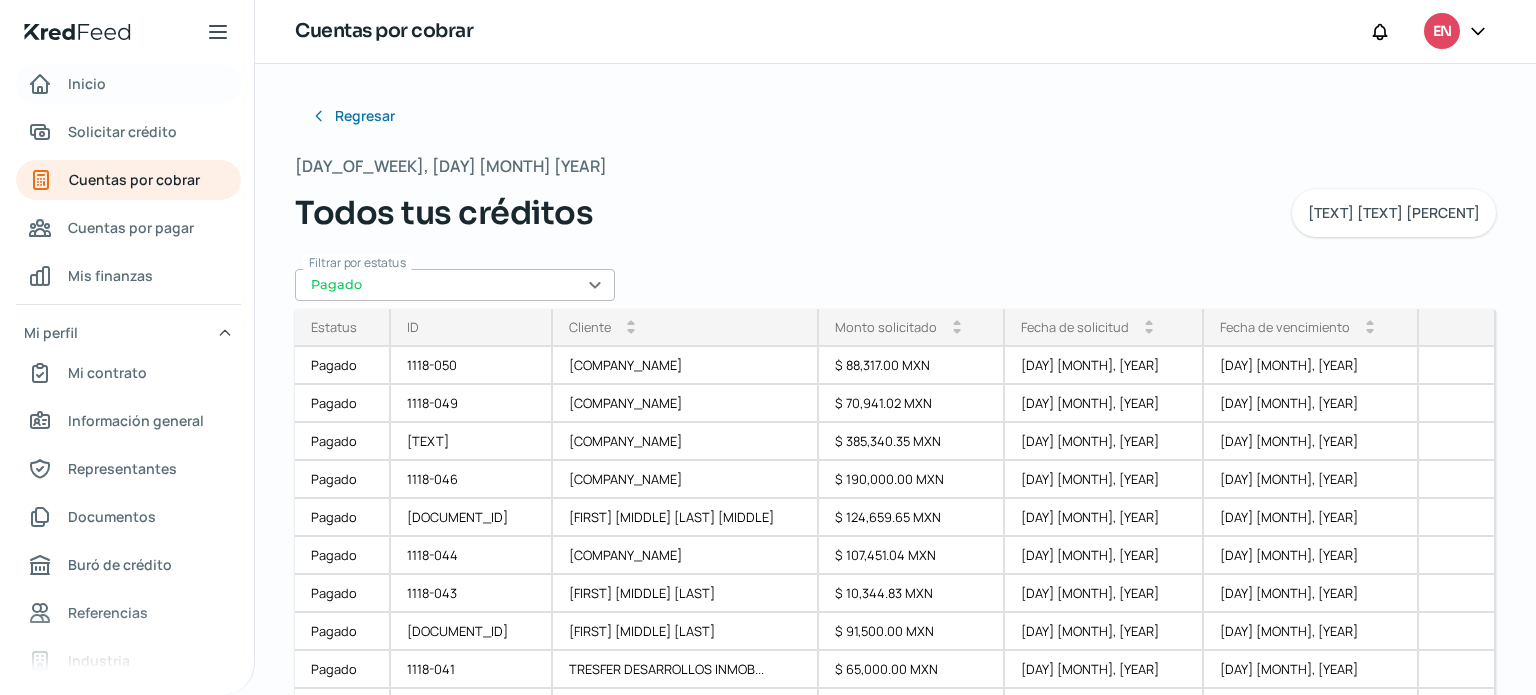 click on "Inicio" at bounding box center [87, 83] 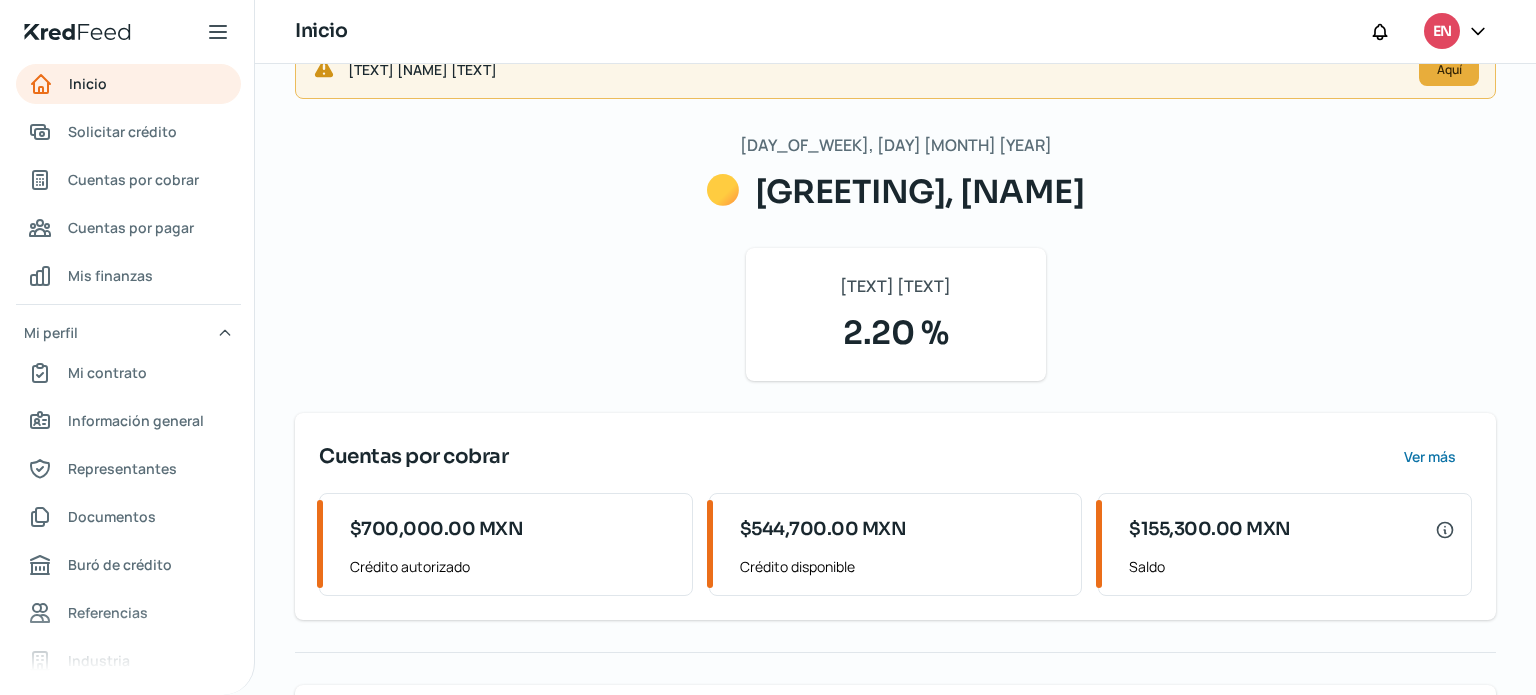 scroll, scrollTop: 282, scrollLeft: 0, axis: vertical 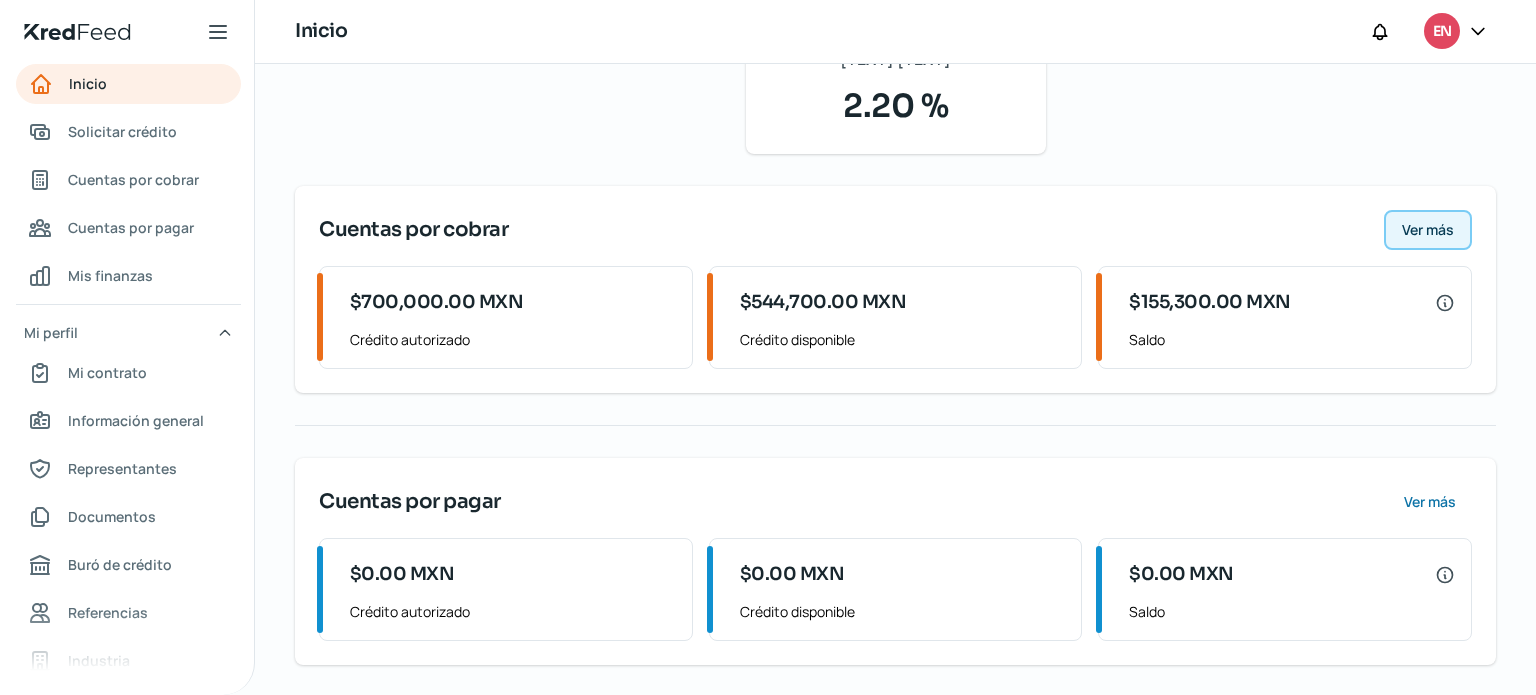 click on "Ver más" at bounding box center (1428, 230) 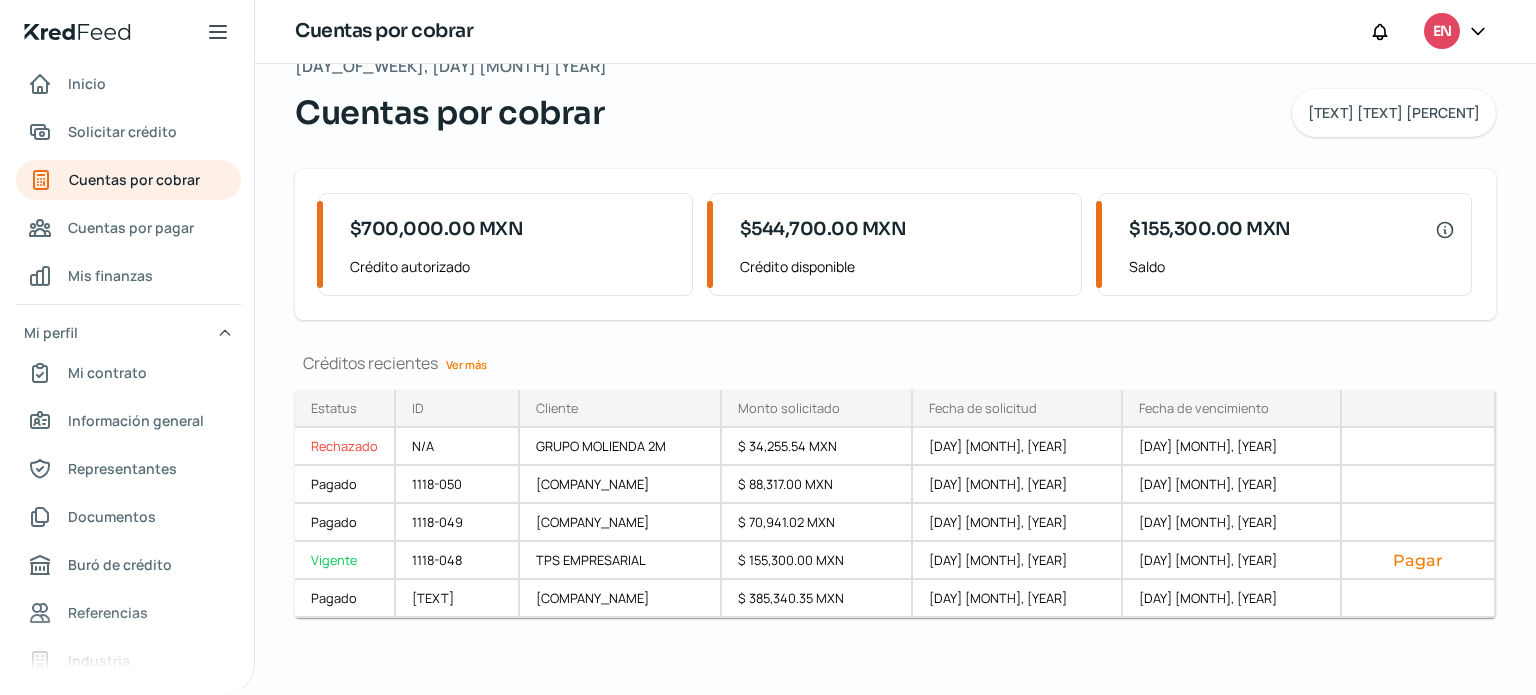 scroll, scrollTop: 46, scrollLeft: 0, axis: vertical 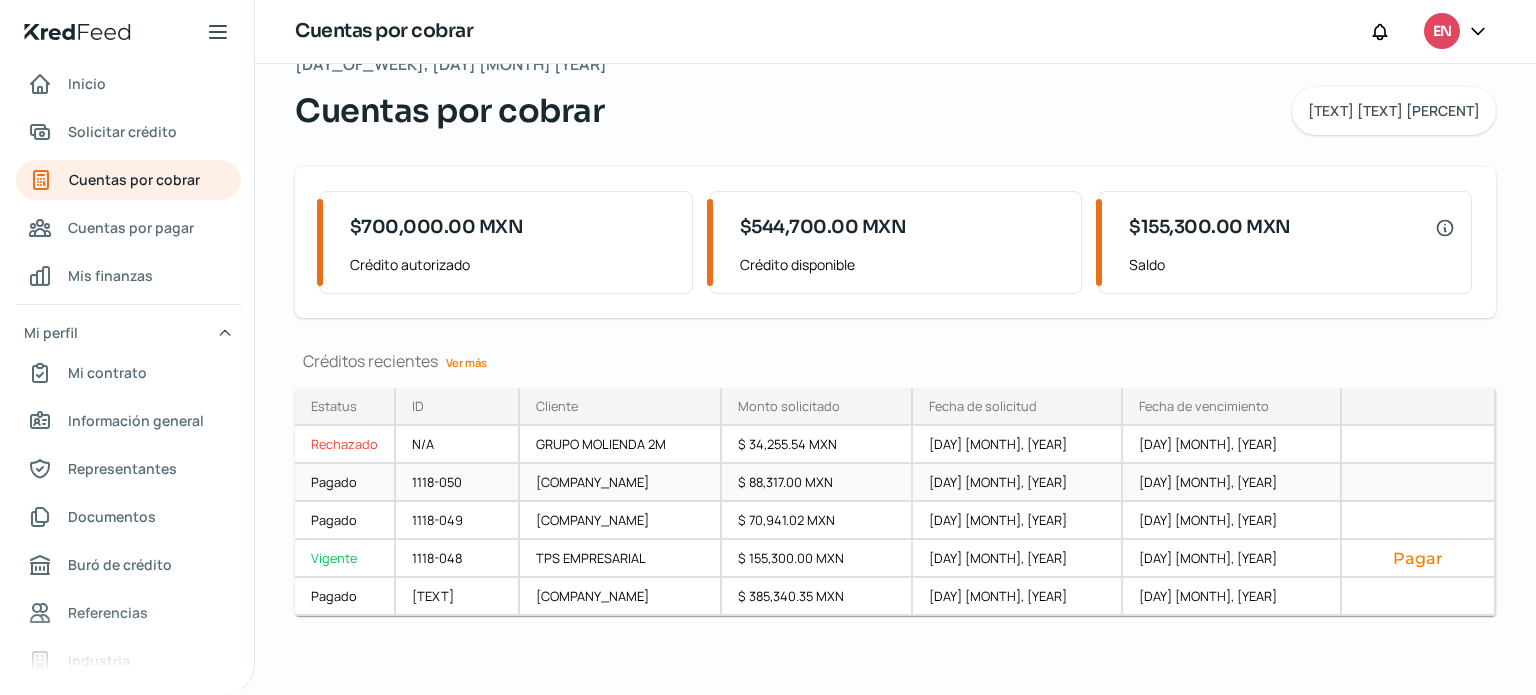 click on "1118-050" at bounding box center [458, 483] 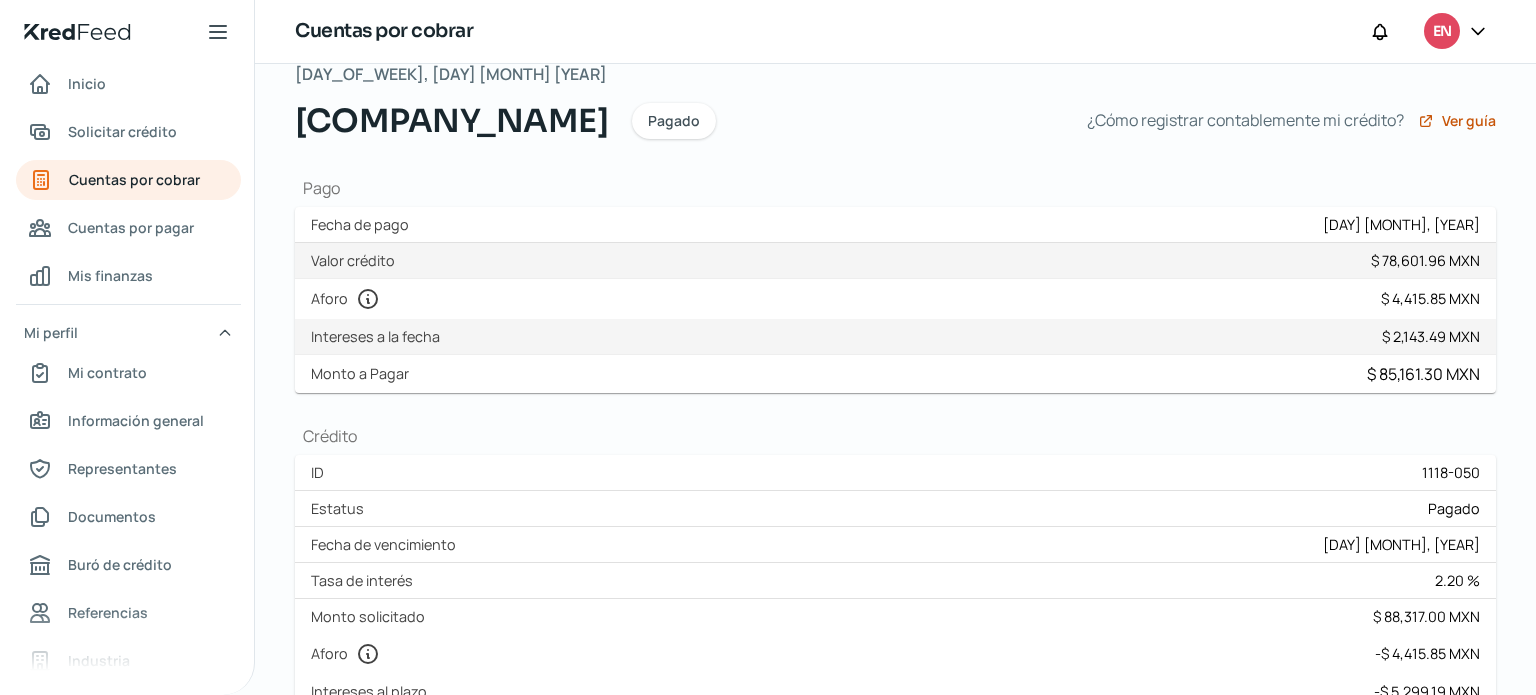 scroll, scrollTop: 100, scrollLeft: 0, axis: vertical 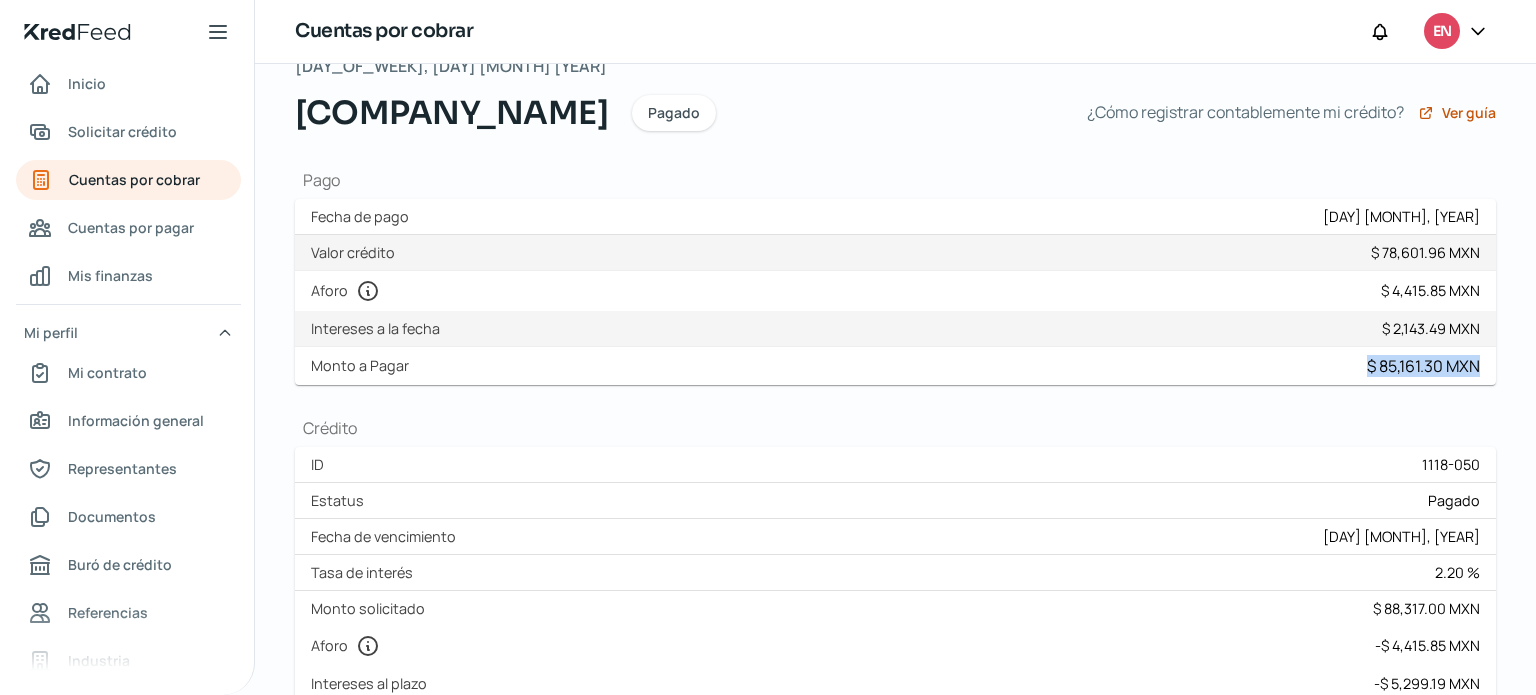 click on "$ 85,161.30 MXN" at bounding box center (1423, 366) 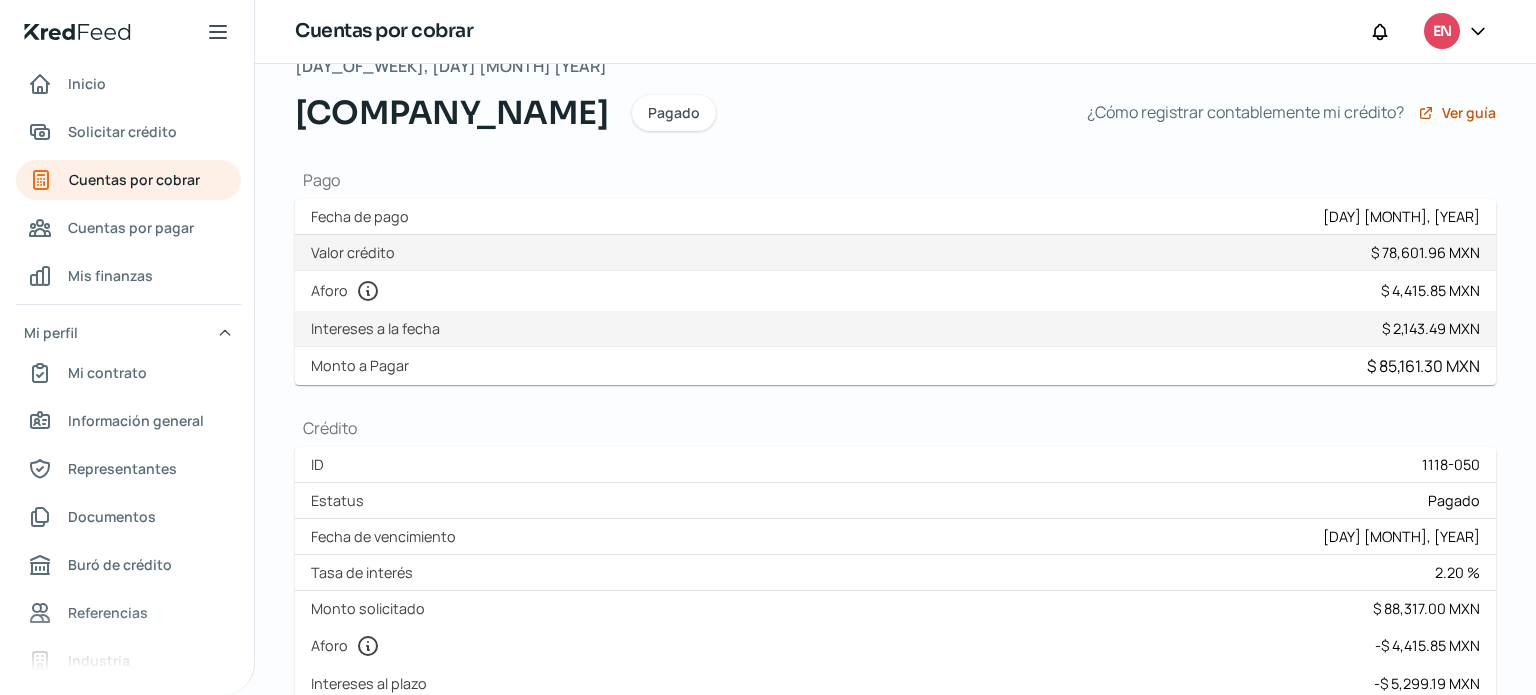 scroll, scrollTop: 0, scrollLeft: 0, axis: both 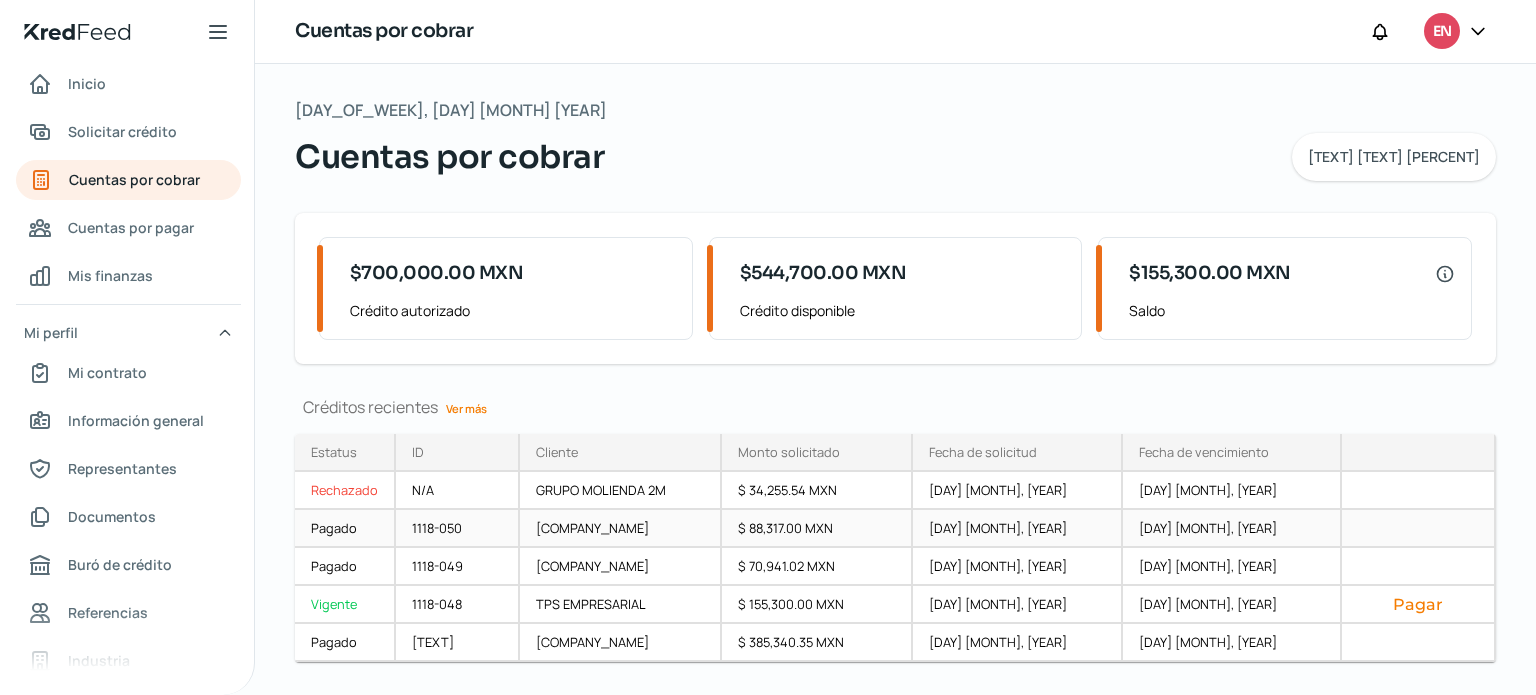 click on "$ 88,317.00 MXN" at bounding box center (817, 529) 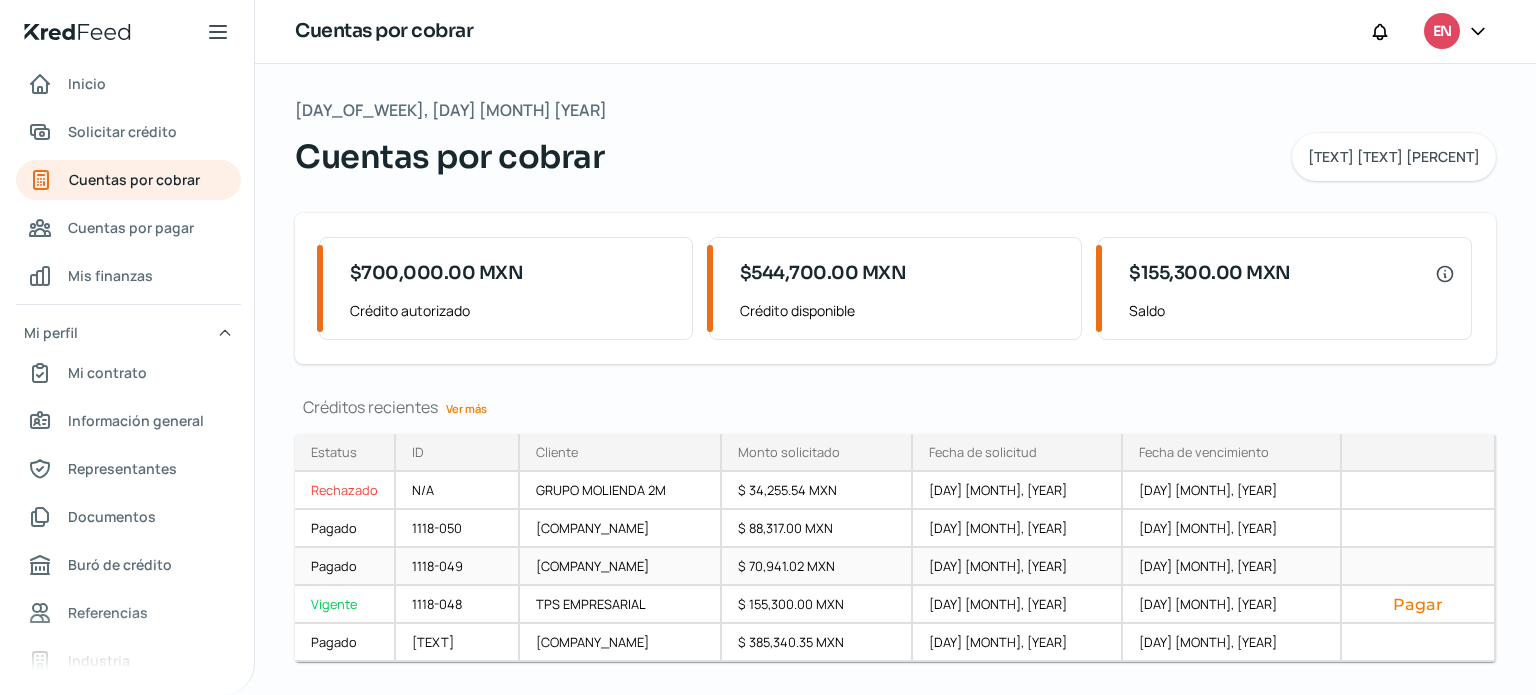 click on "[COMPANY_NAME]" at bounding box center [621, 567] 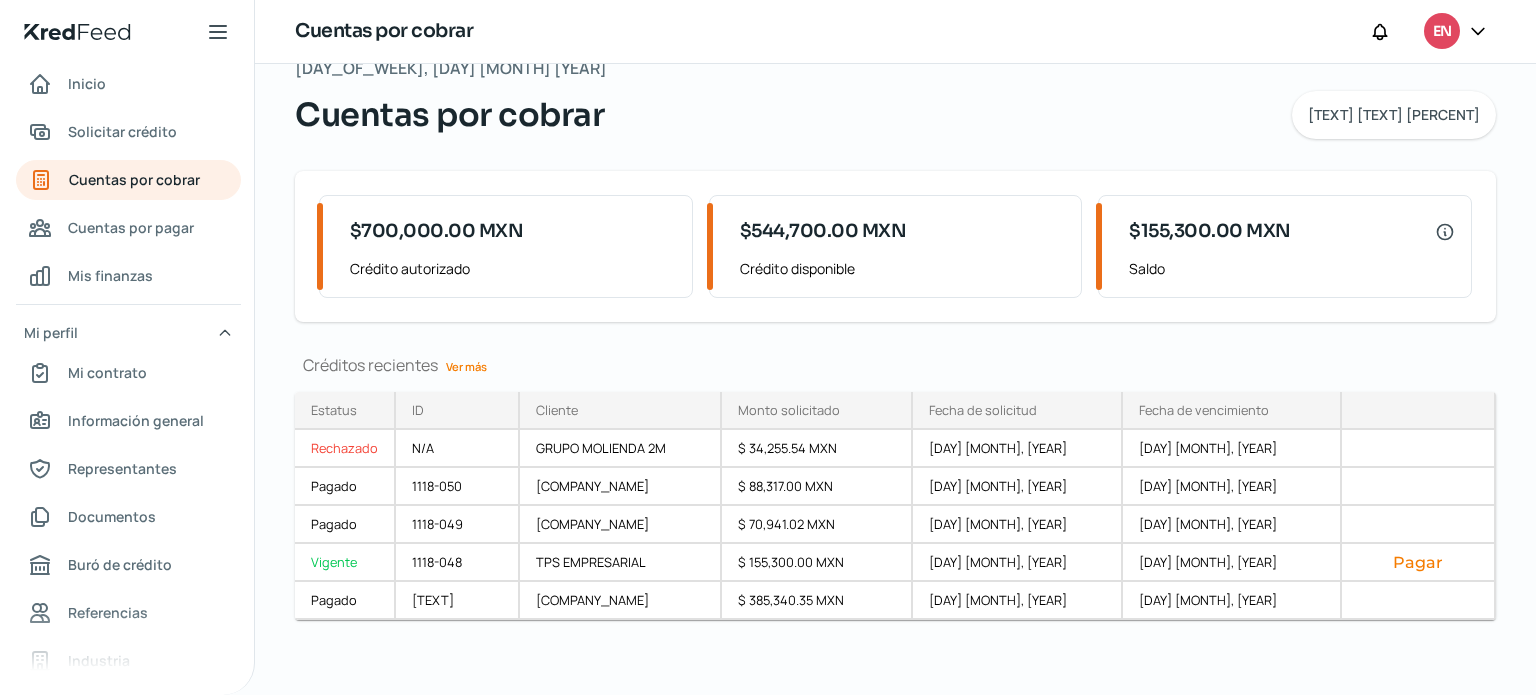 scroll, scrollTop: 46, scrollLeft: 0, axis: vertical 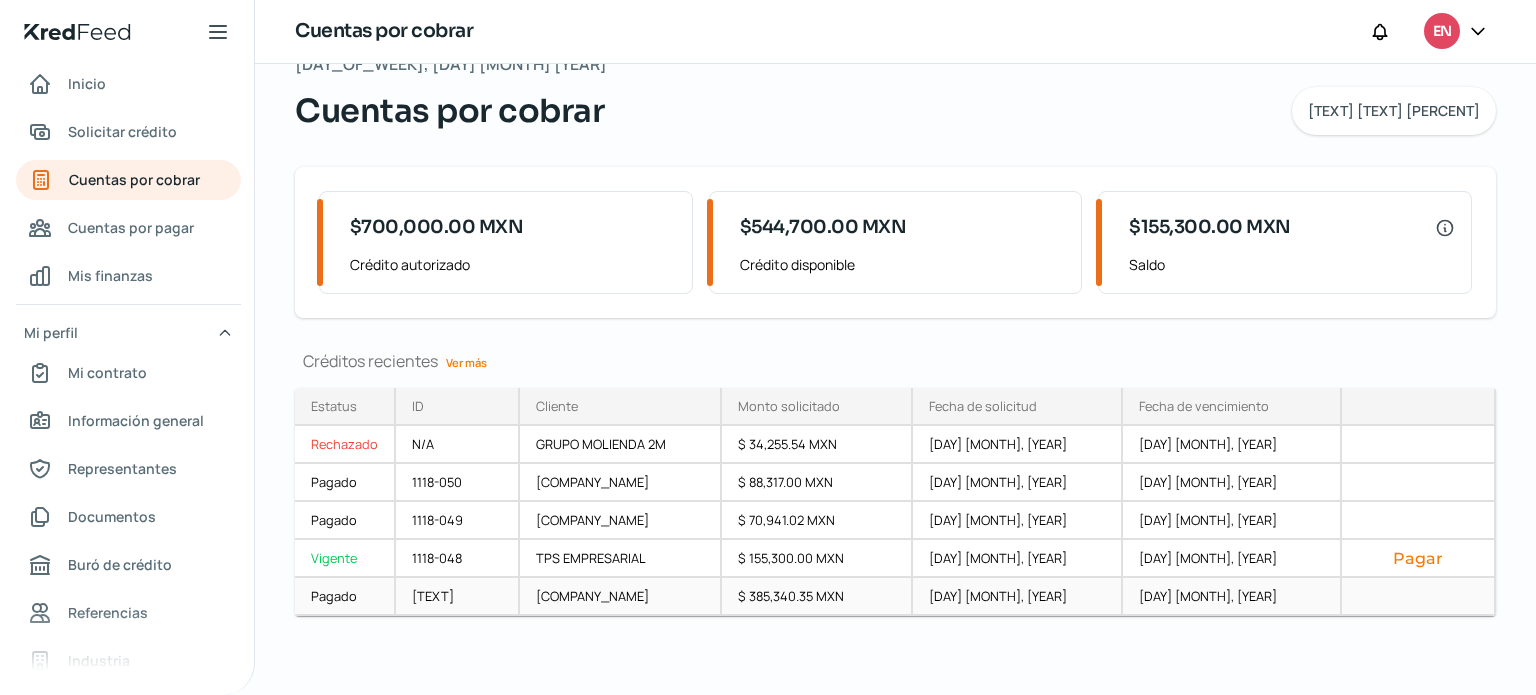 click on "[COMPANY_NAME]" at bounding box center (621, 597) 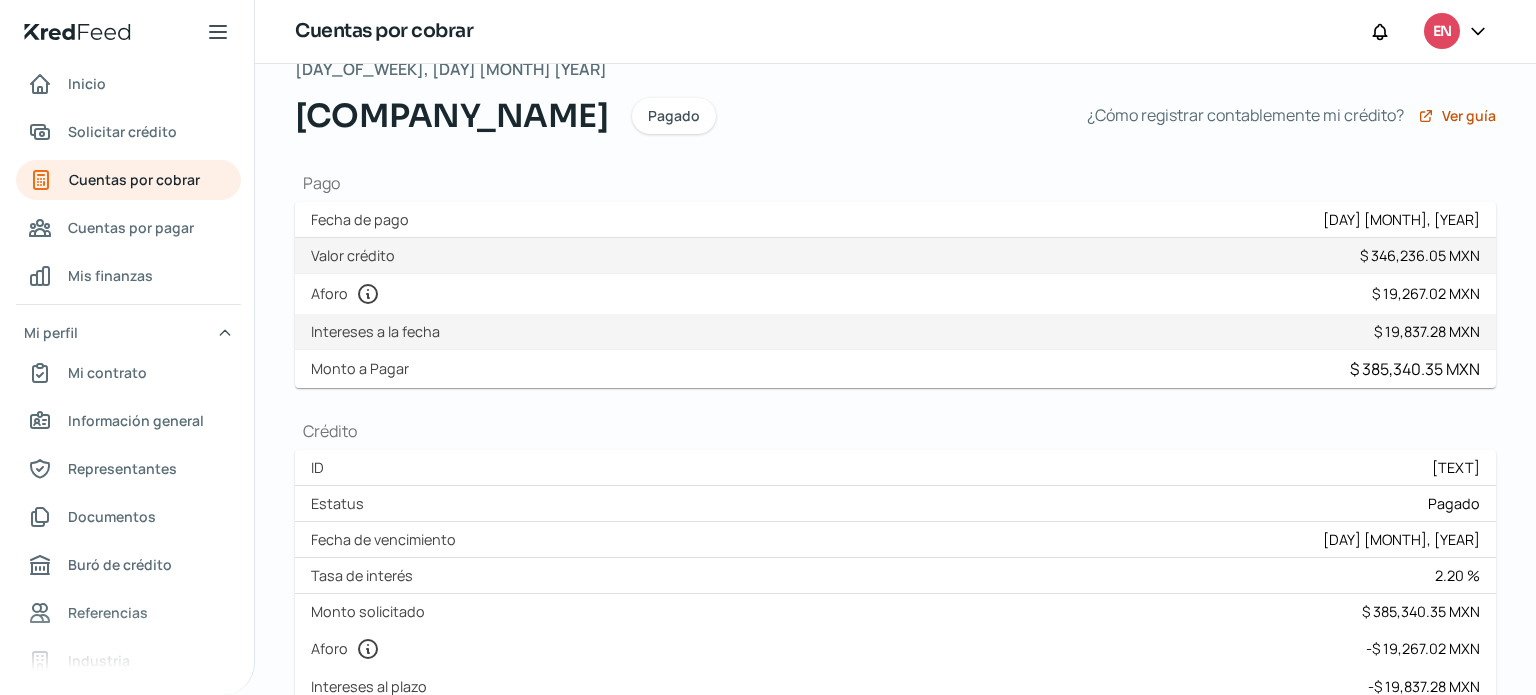 scroll, scrollTop: 100, scrollLeft: 0, axis: vertical 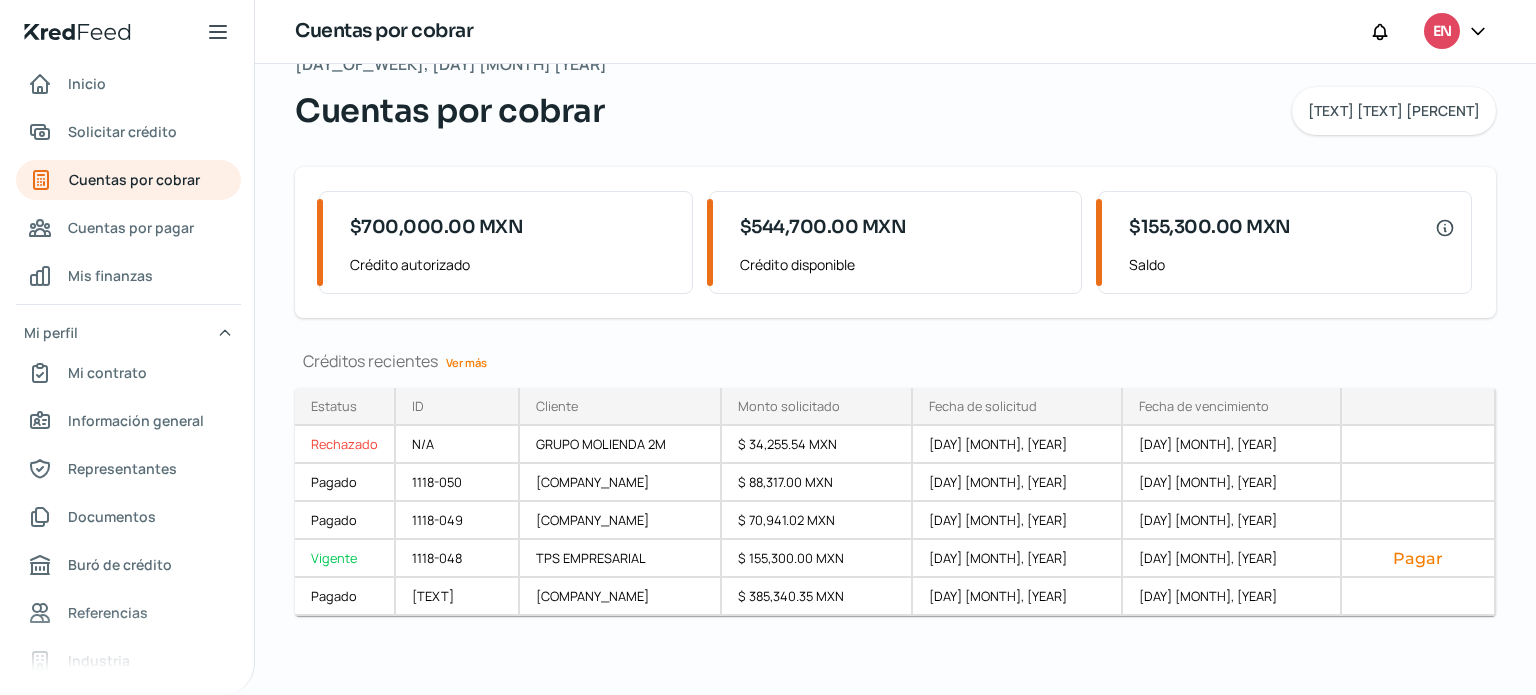 drag, startPoint x: 1137, startPoint y: 225, endPoint x: 1288, endPoint y: 233, distance: 151.21178 